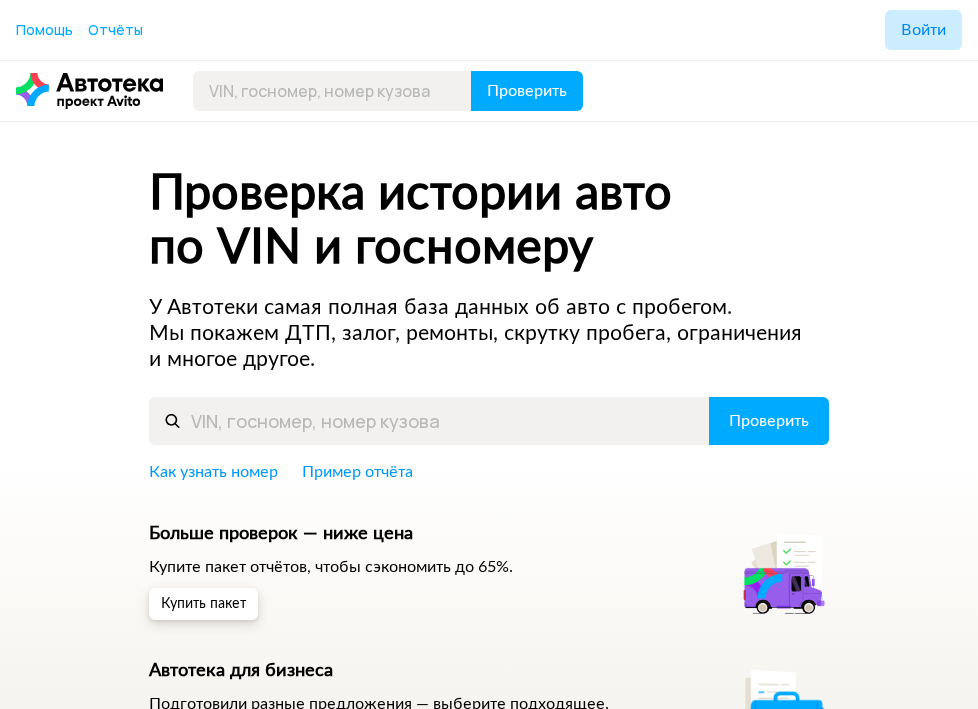 scroll, scrollTop: 0, scrollLeft: 0, axis: both 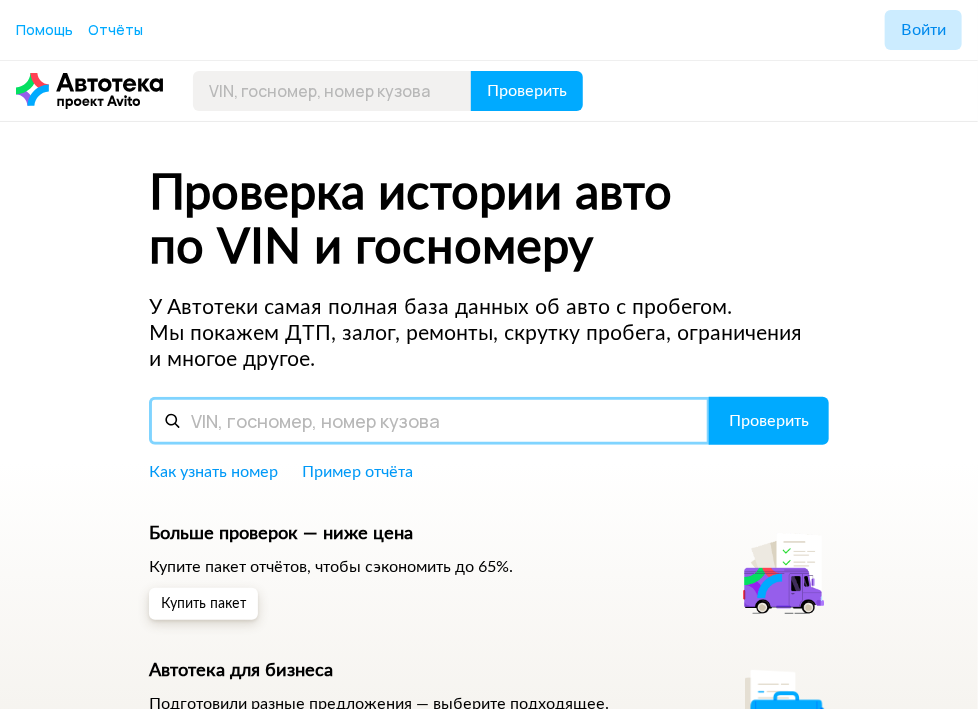 click at bounding box center [429, 421] 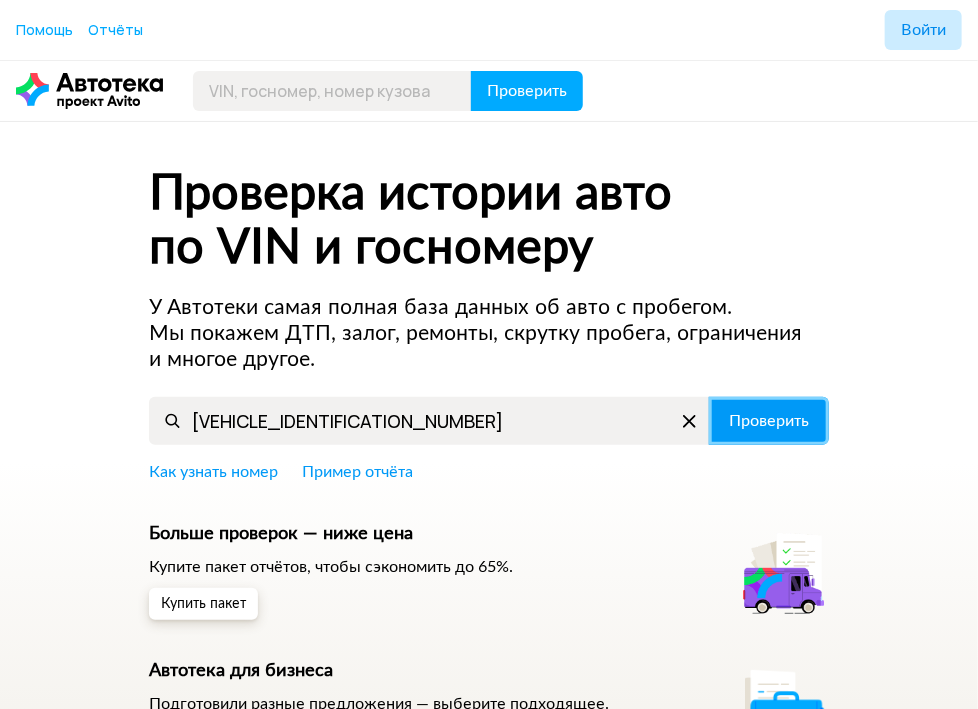 click on "Проверить" at bounding box center [769, 421] 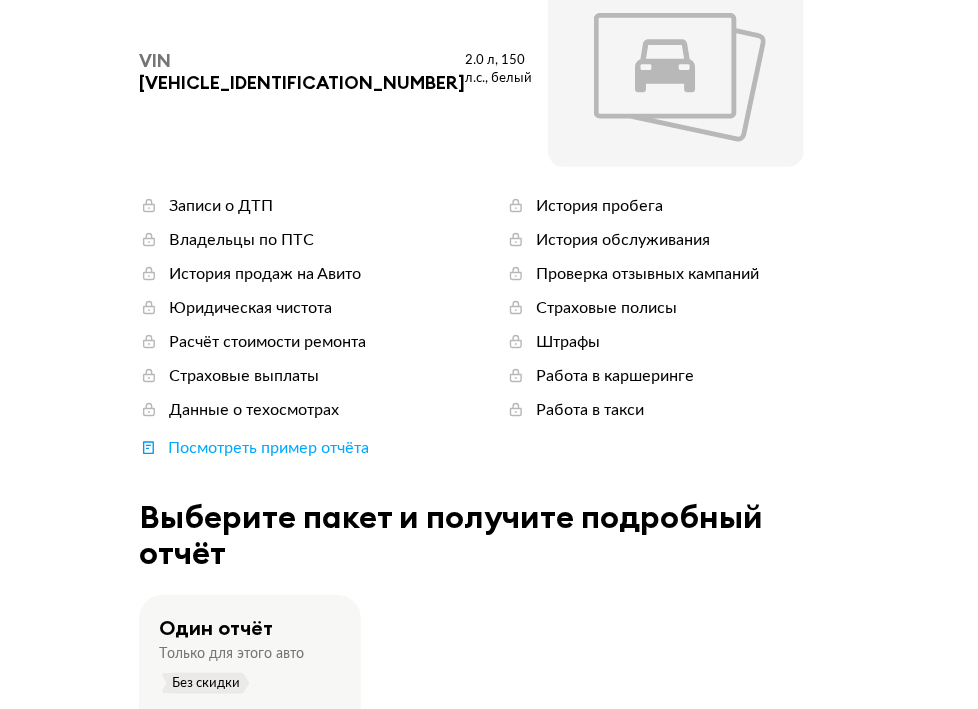 scroll, scrollTop: 320, scrollLeft: 0, axis: vertical 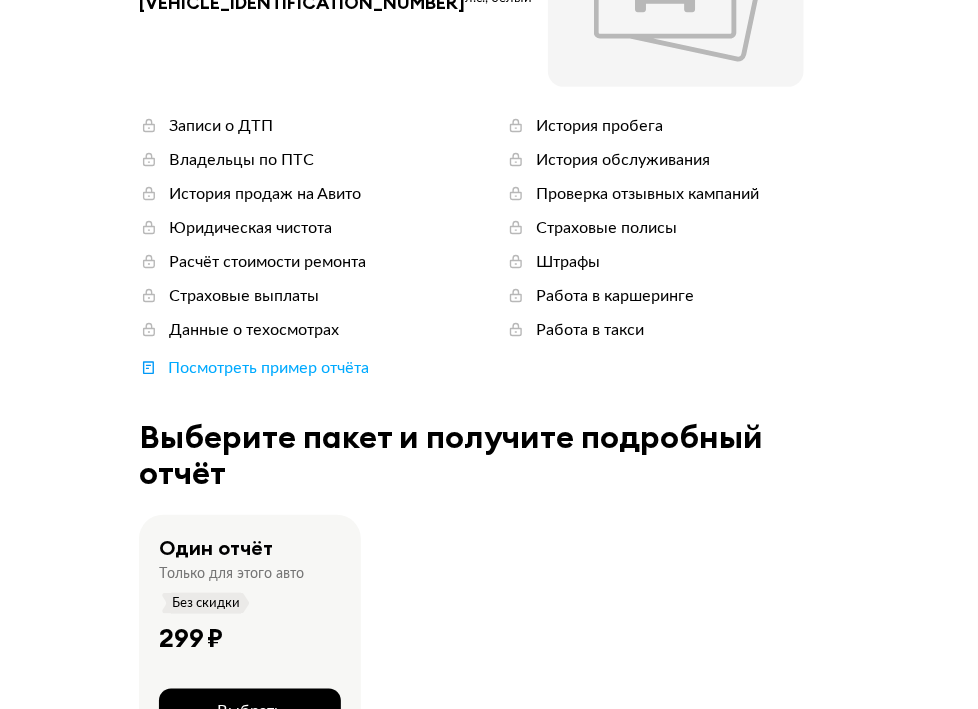 click on "Выбрать" at bounding box center [250, 711] 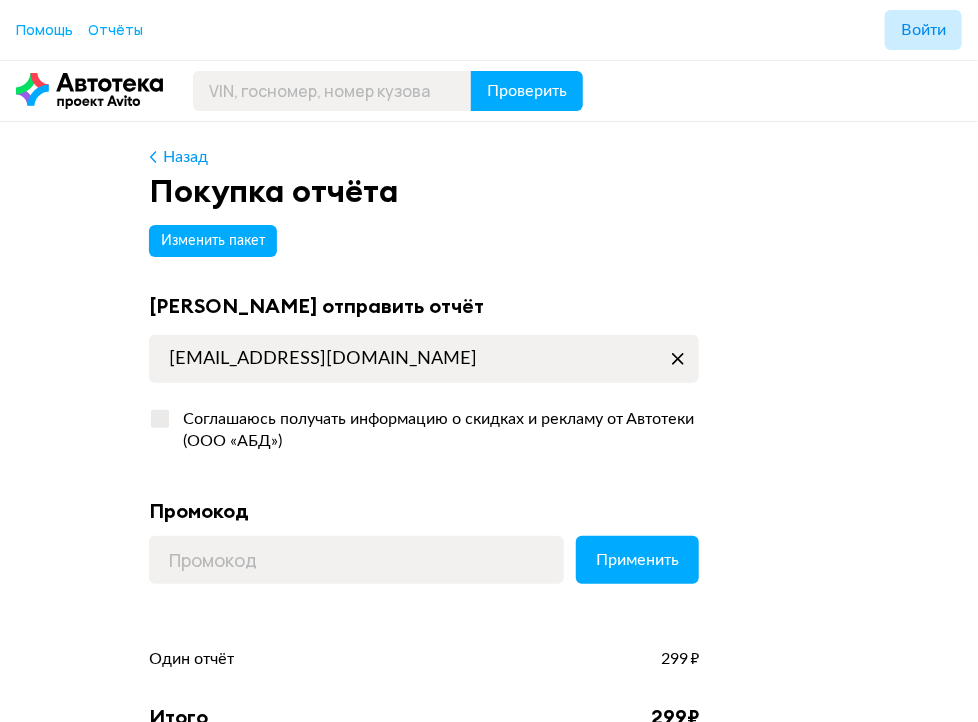 scroll, scrollTop: 160, scrollLeft: 0, axis: vertical 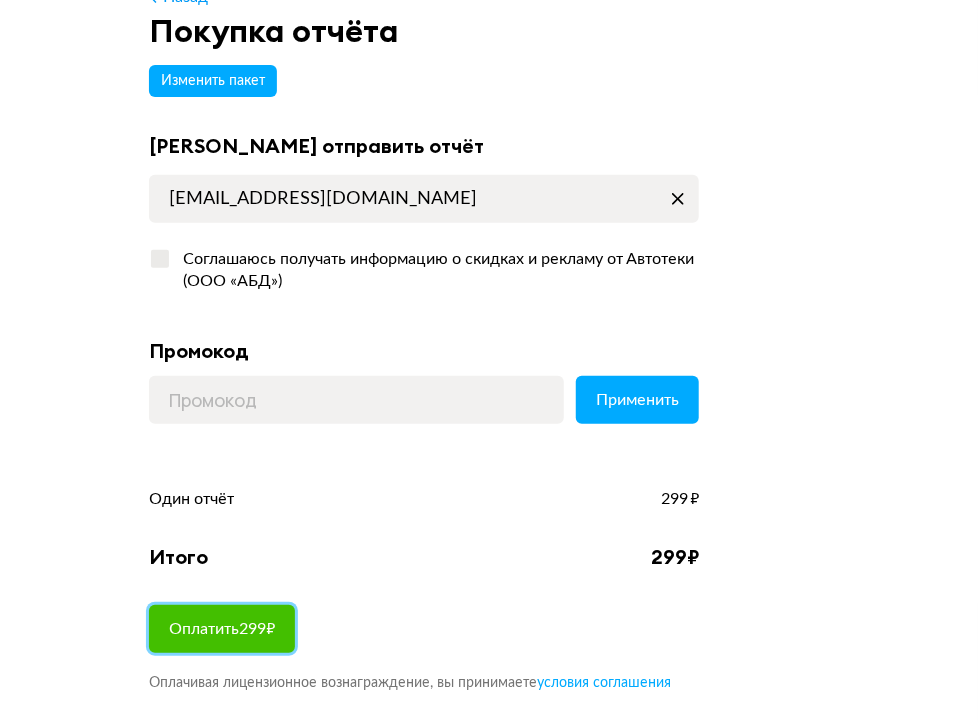 click on "Оплатить  299  ₽" at bounding box center [222, 629] 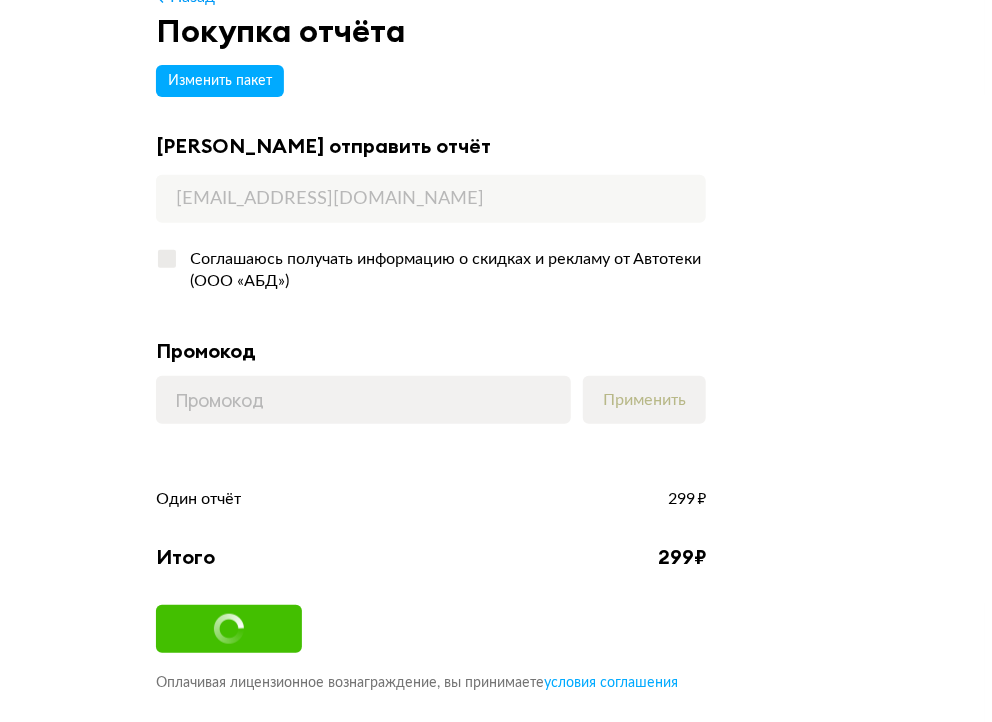 scroll, scrollTop: 0, scrollLeft: 0, axis: both 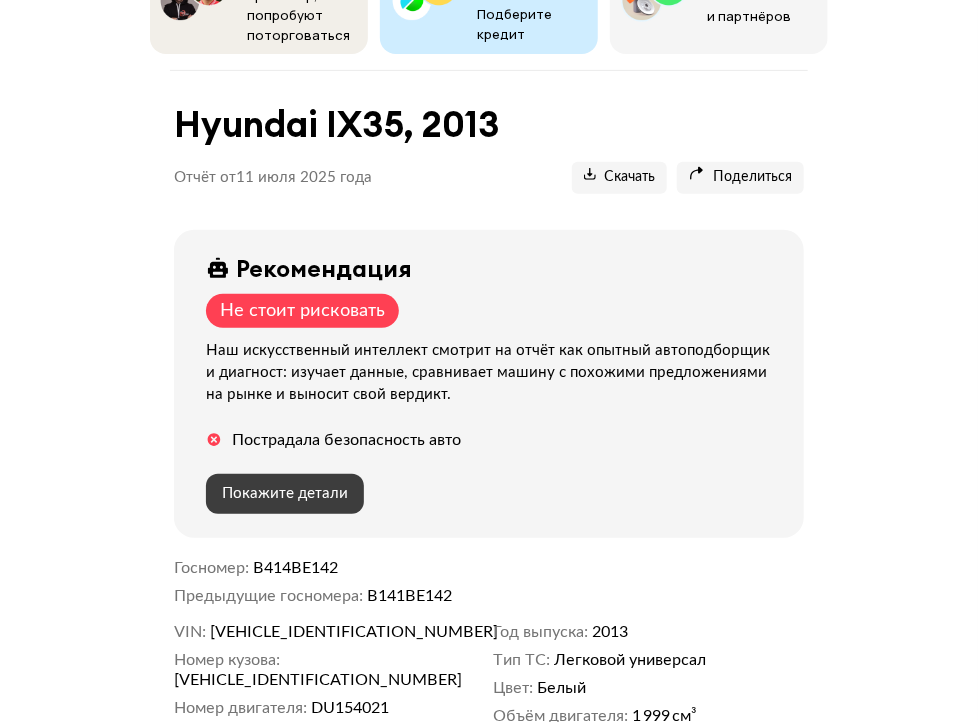 click on "Покажите детали" at bounding box center [285, 493] 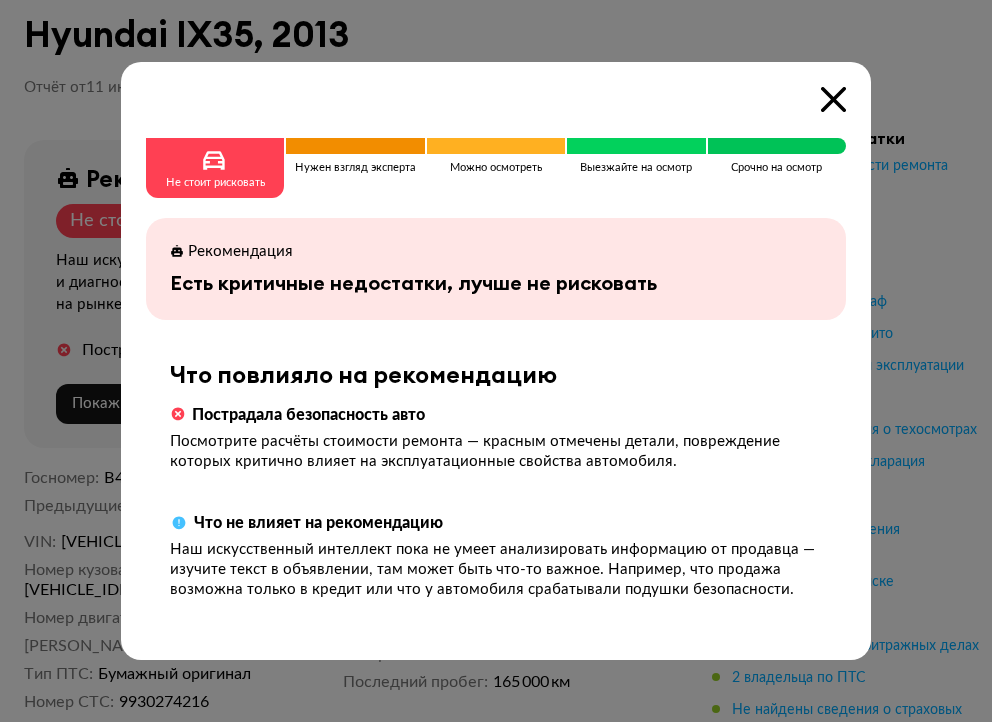 click at bounding box center (215, 161) 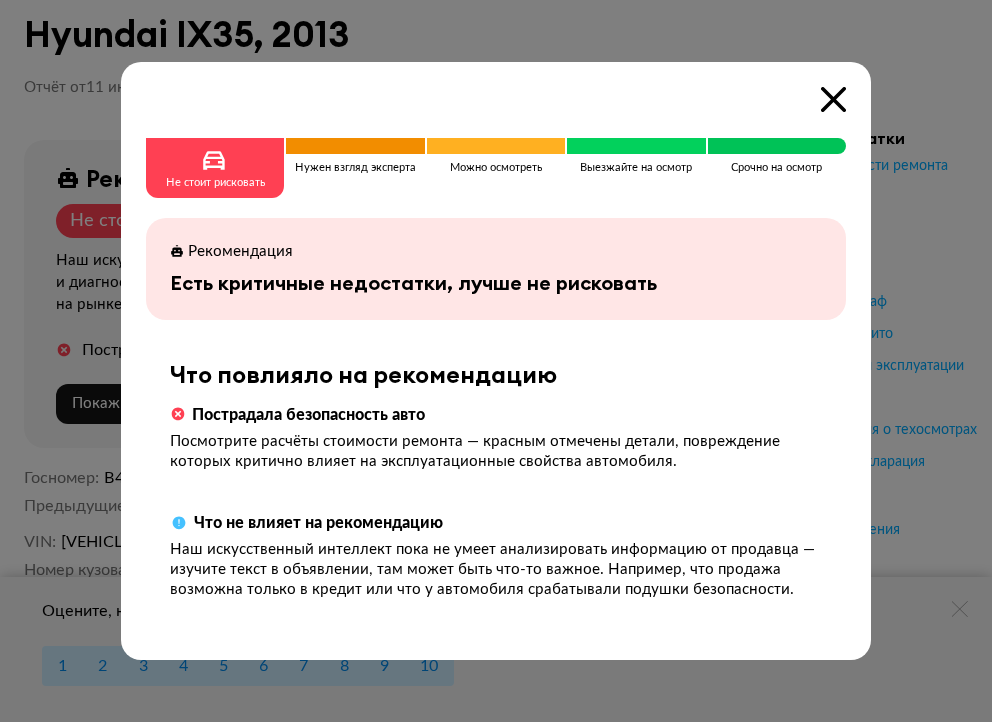 click on "Не стоит рисковать" at bounding box center [215, 183] 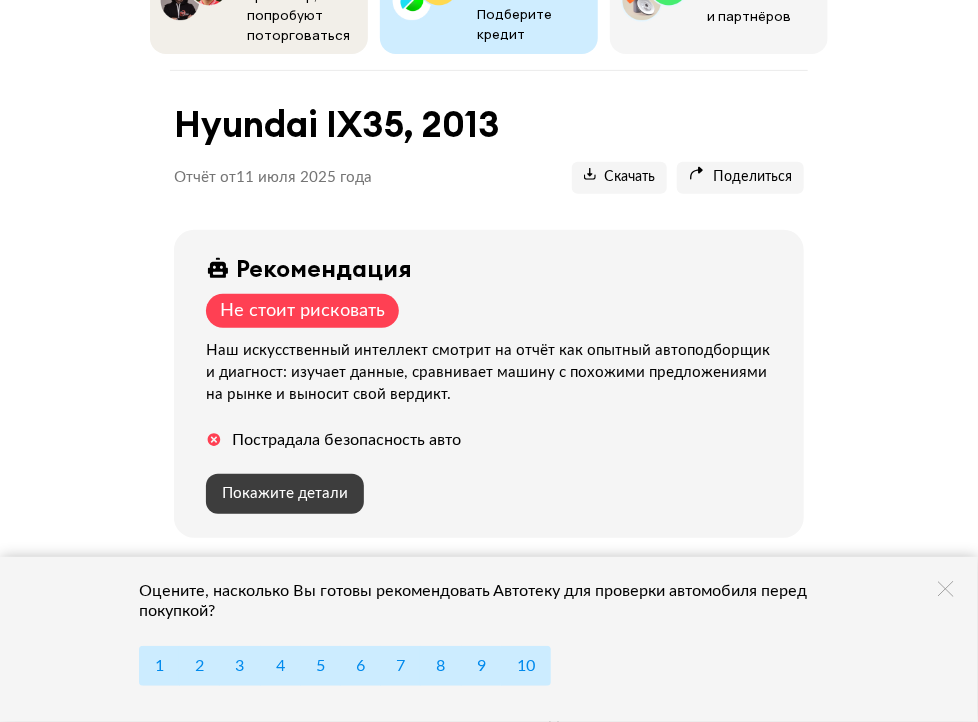 click on "Покажите детали" at bounding box center (285, 493) 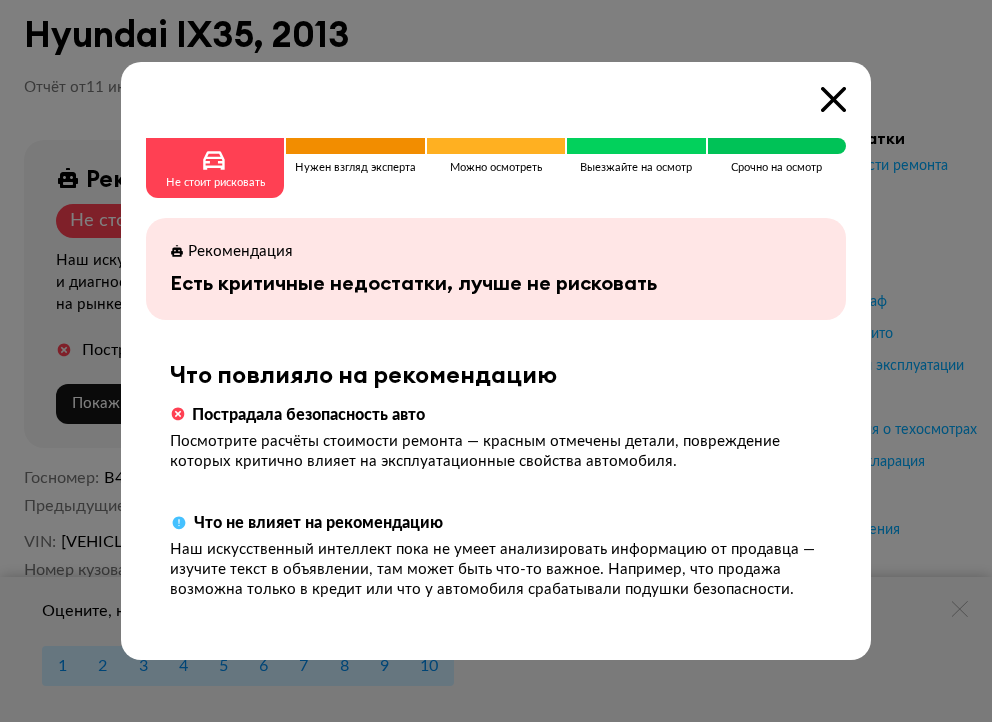 click at bounding box center (833, 99) 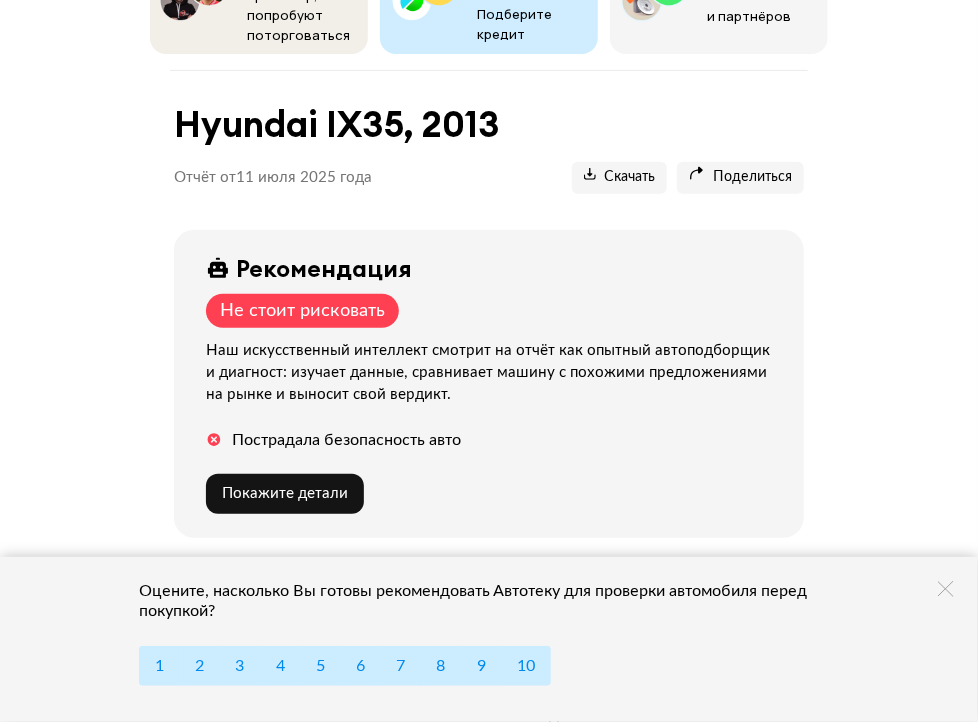 click on "Есть расчёты стоимости ремонта" at bounding box center (302, 892) 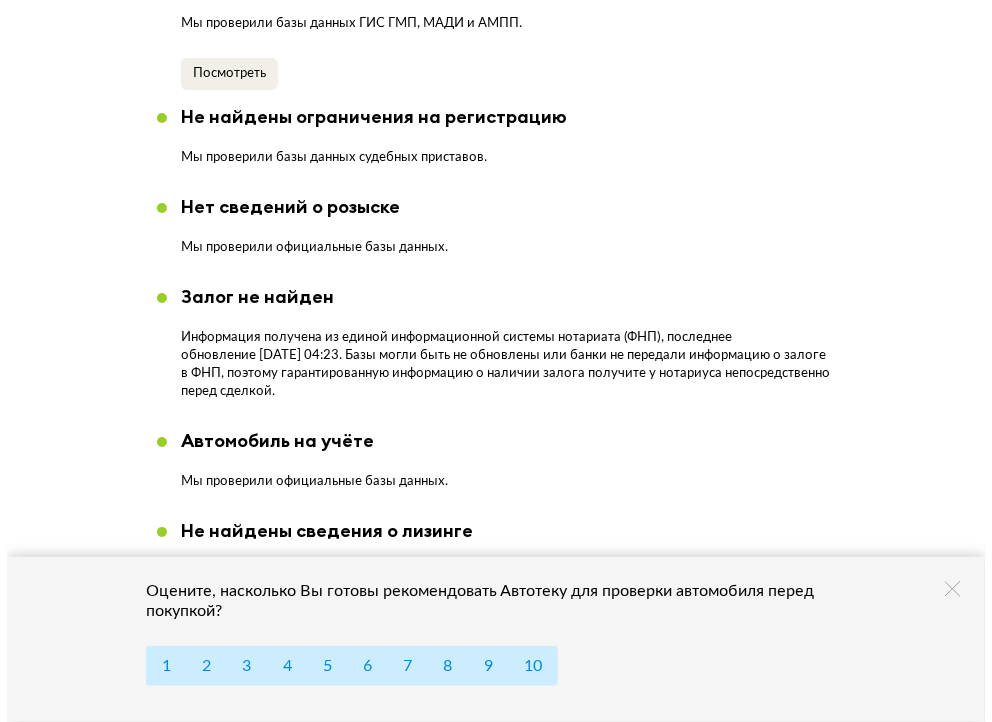 scroll, scrollTop: 2273, scrollLeft: 0, axis: vertical 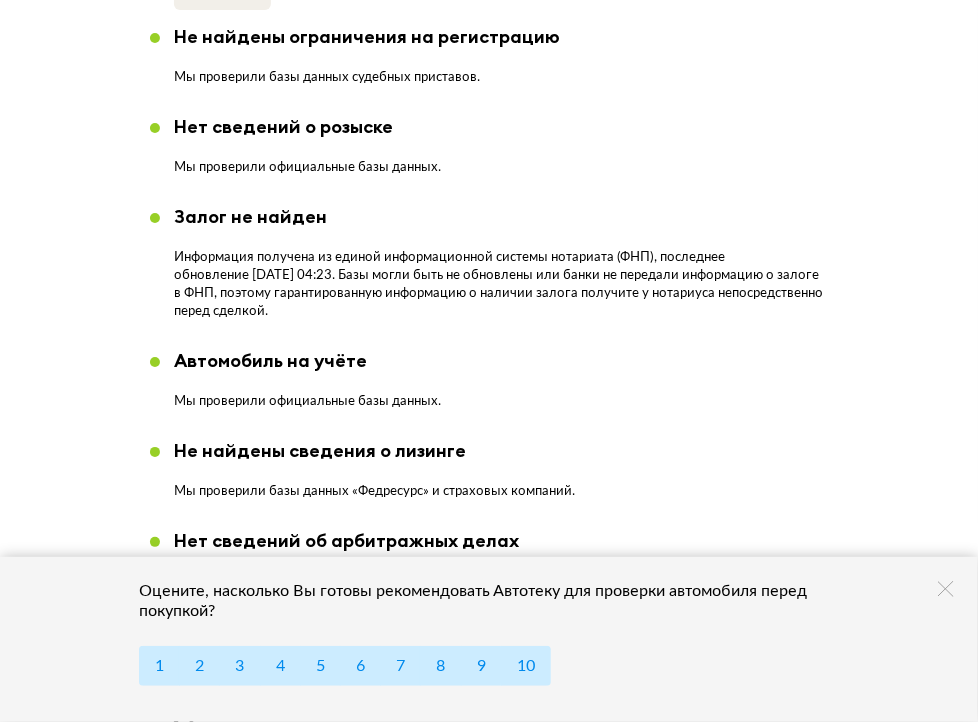 click on "Подробнее" at bounding box center [754, 1363] 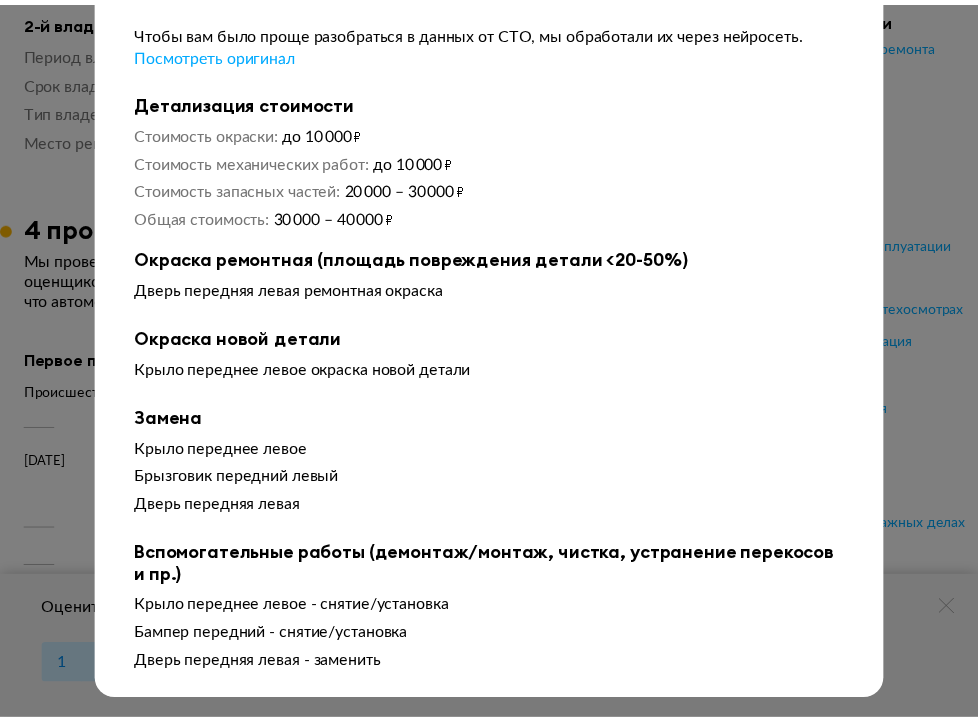scroll, scrollTop: 0, scrollLeft: 0, axis: both 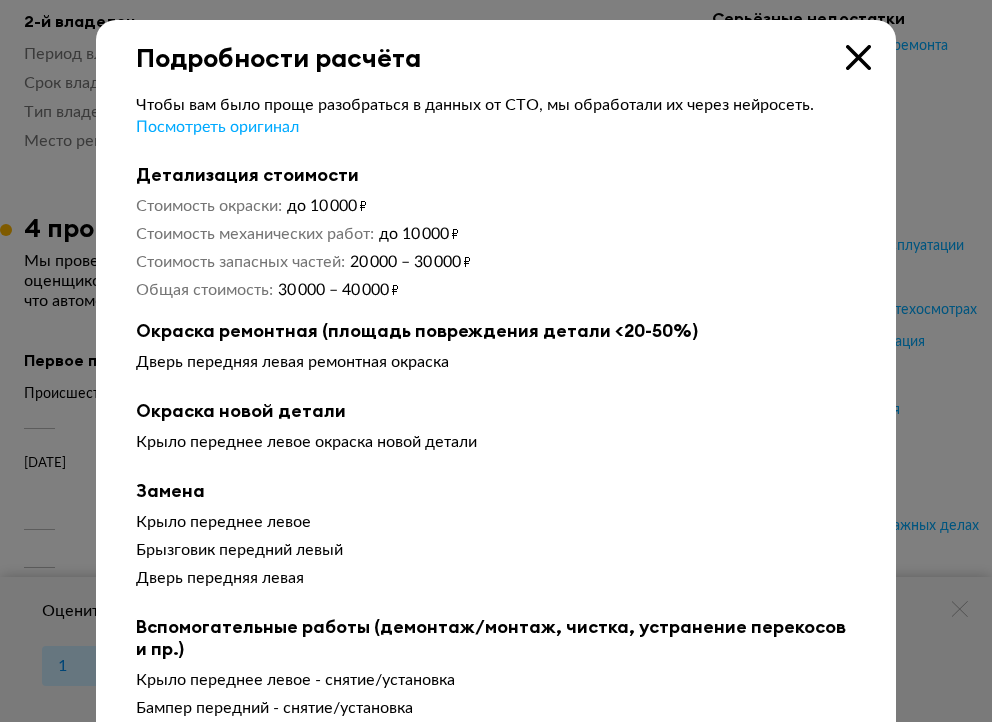 click at bounding box center (858, 57) 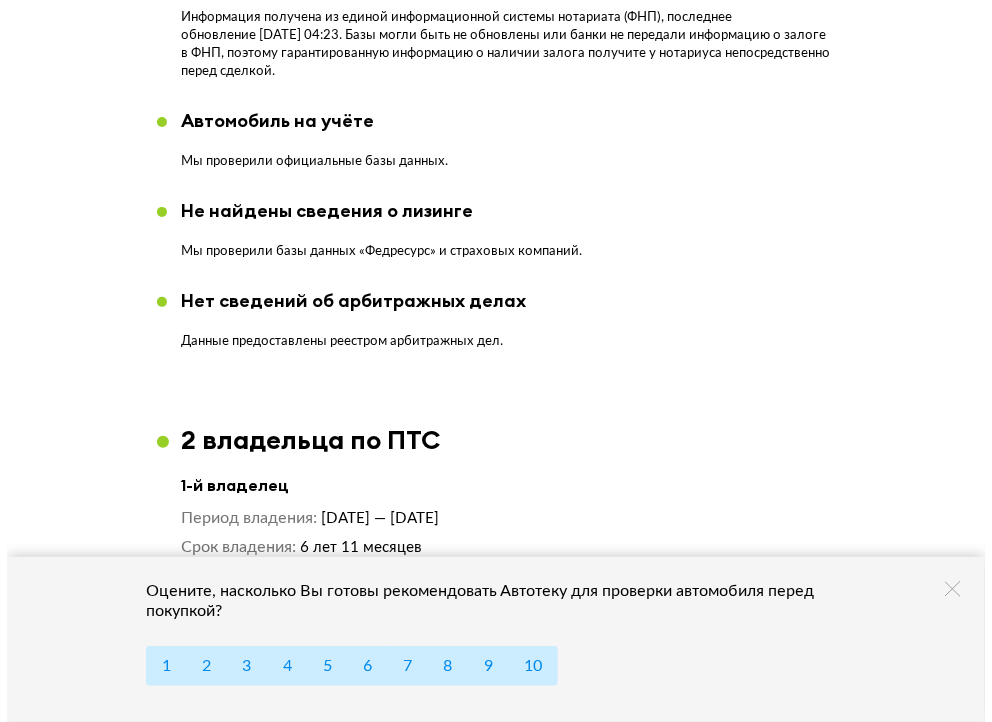 scroll, scrollTop: 2673, scrollLeft: 0, axis: vertical 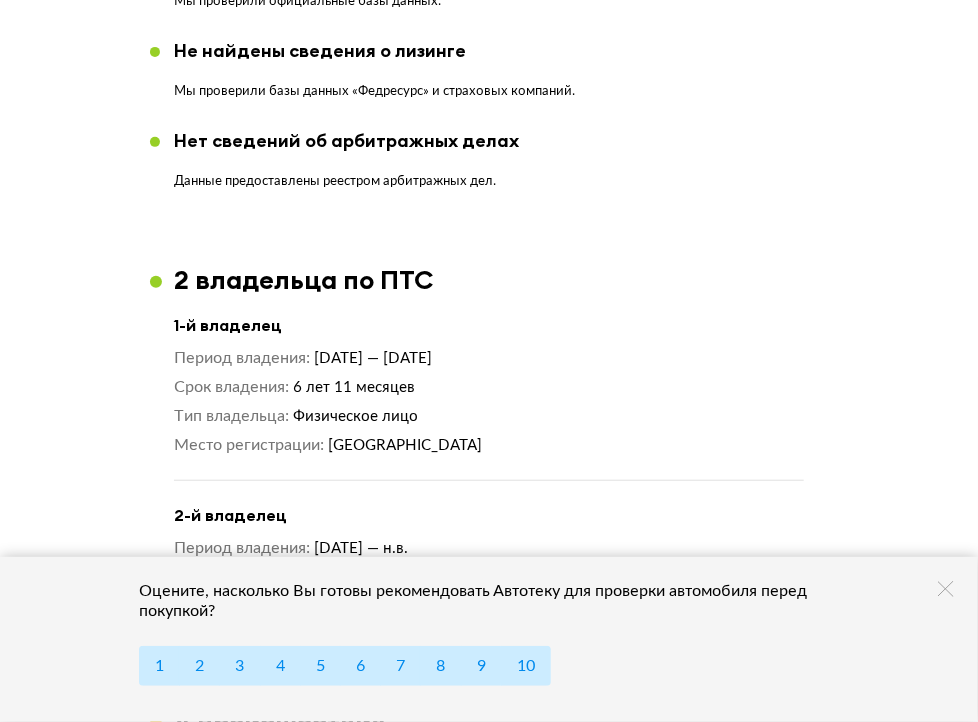 click on "Подробнее" at bounding box center (754, 1167) 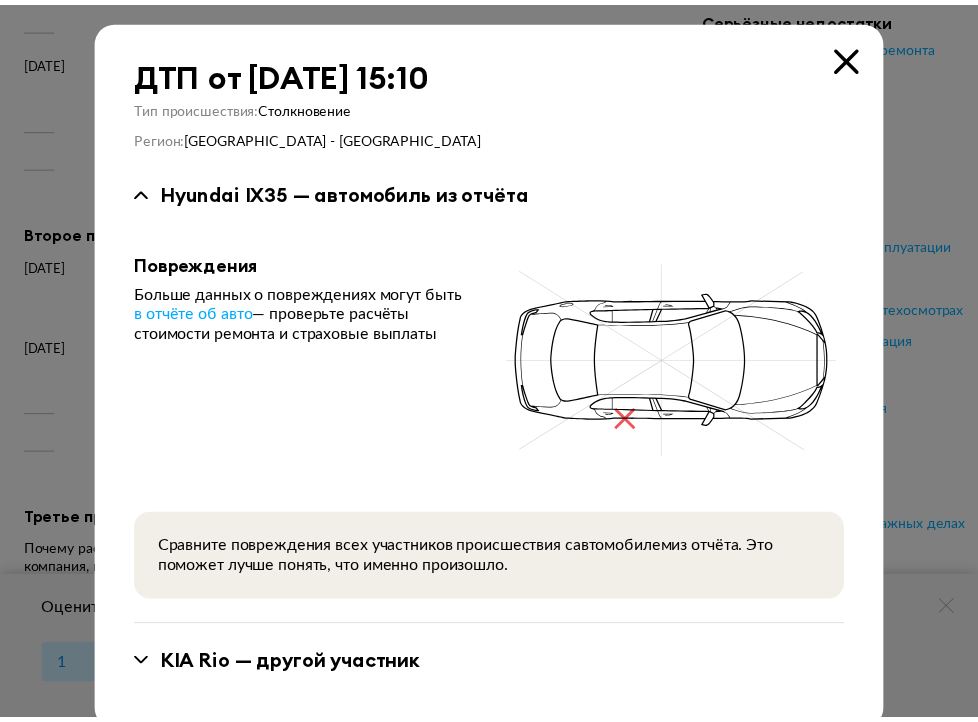 scroll, scrollTop: 30, scrollLeft: 0, axis: vertical 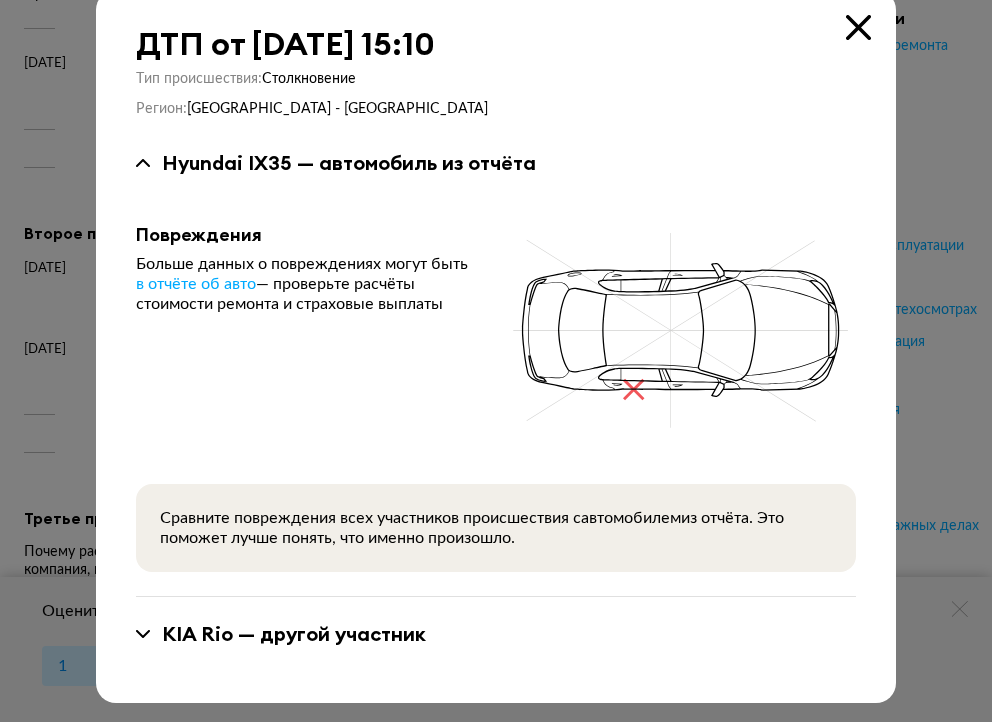 click at bounding box center [858, 27] 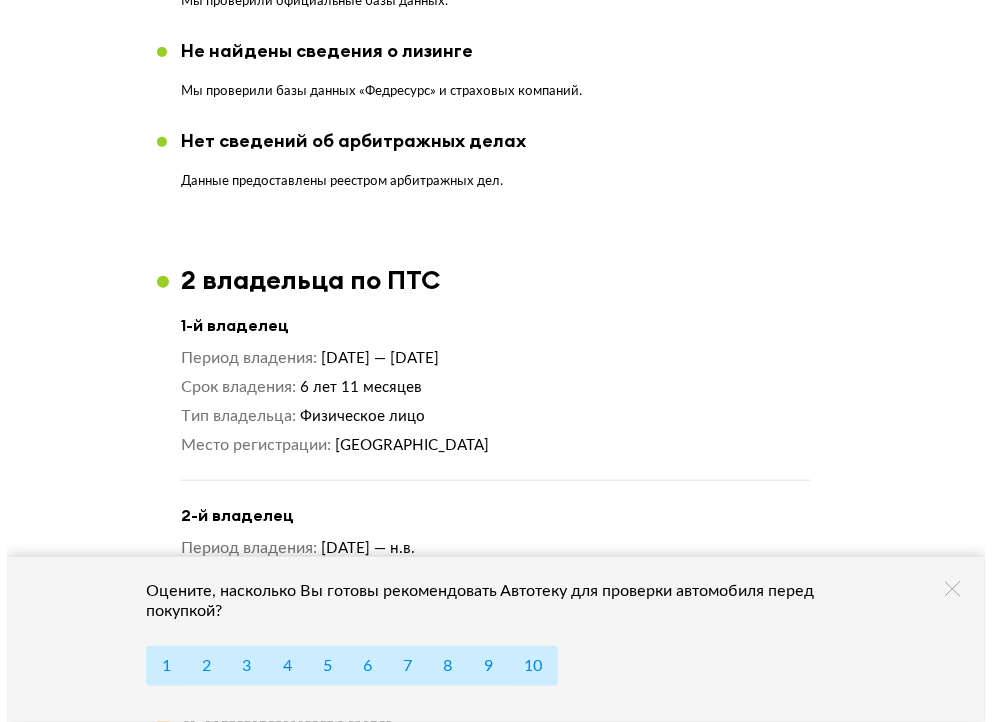 scroll, scrollTop: 2513, scrollLeft: 0, axis: vertical 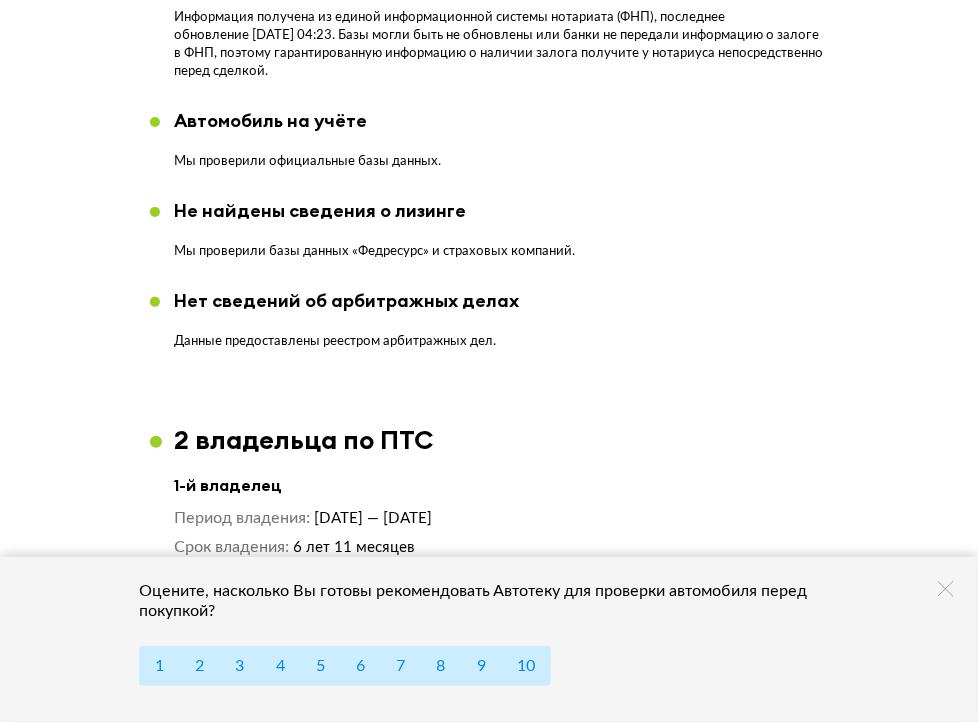 click on "Подробнее" at bounding box center [754, 1123] 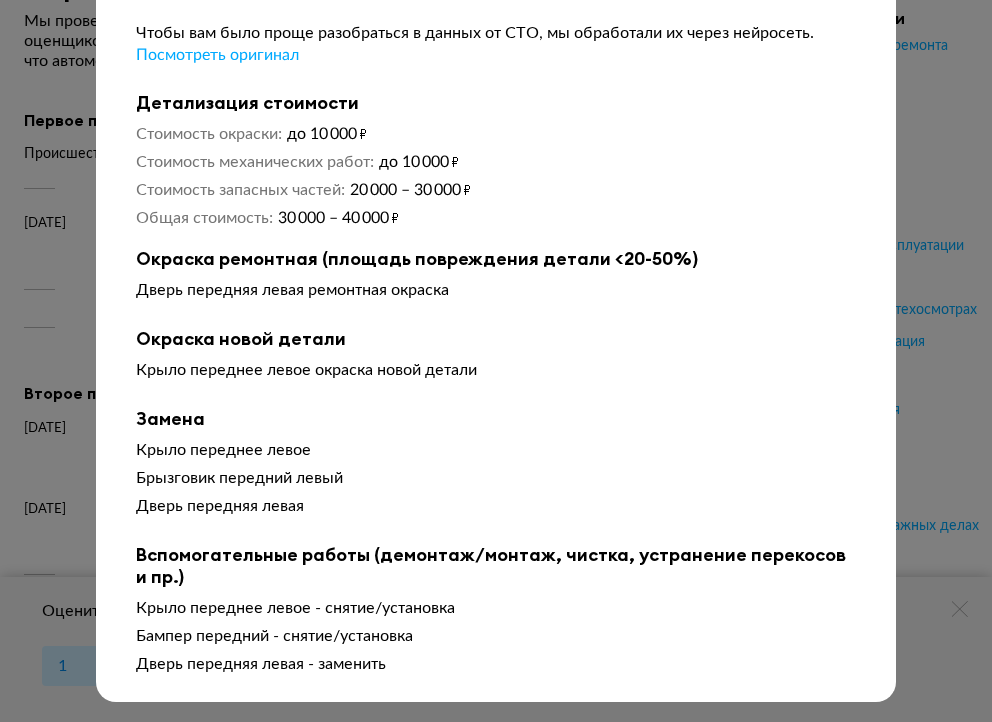 scroll, scrollTop: 0, scrollLeft: 0, axis: both 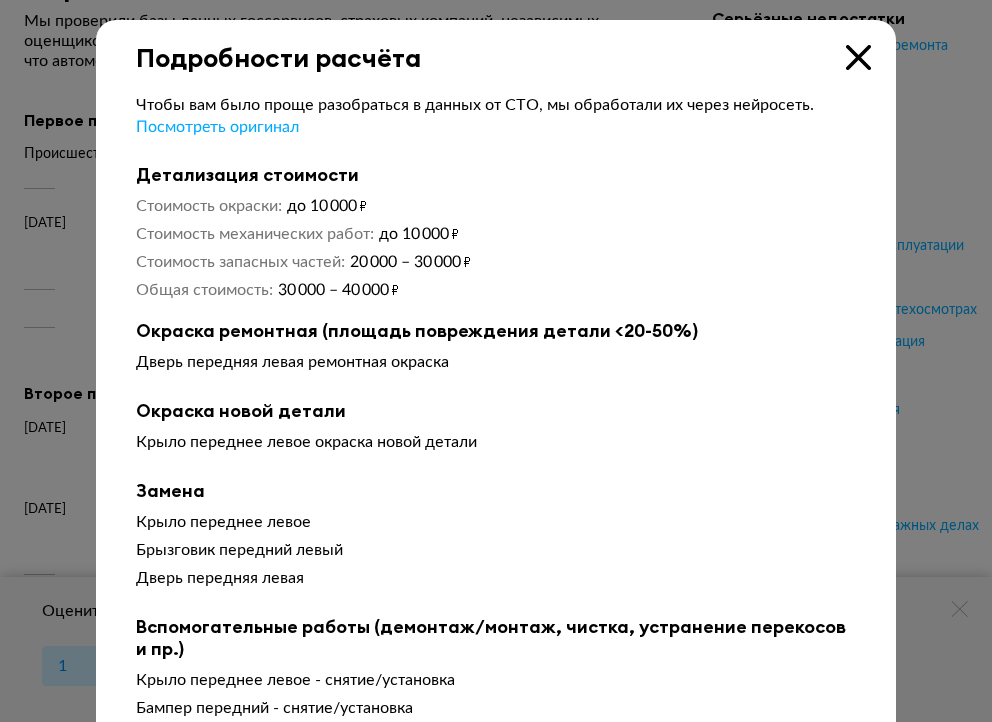 click at bounding box center [858, 57] 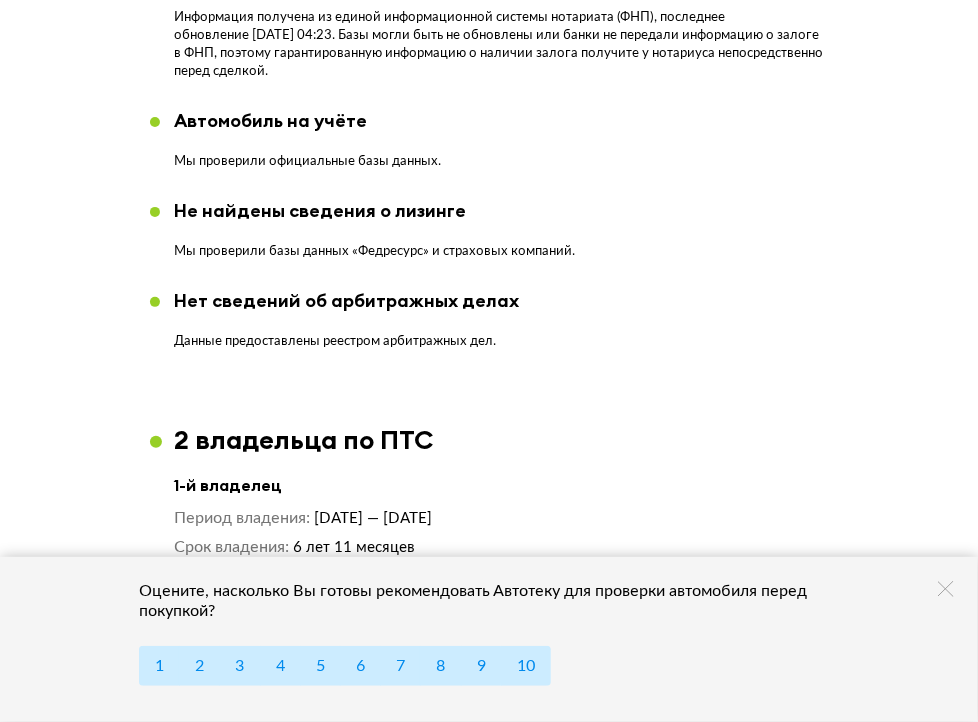 click on "Подробнее" at bounding box center (754, 1408) 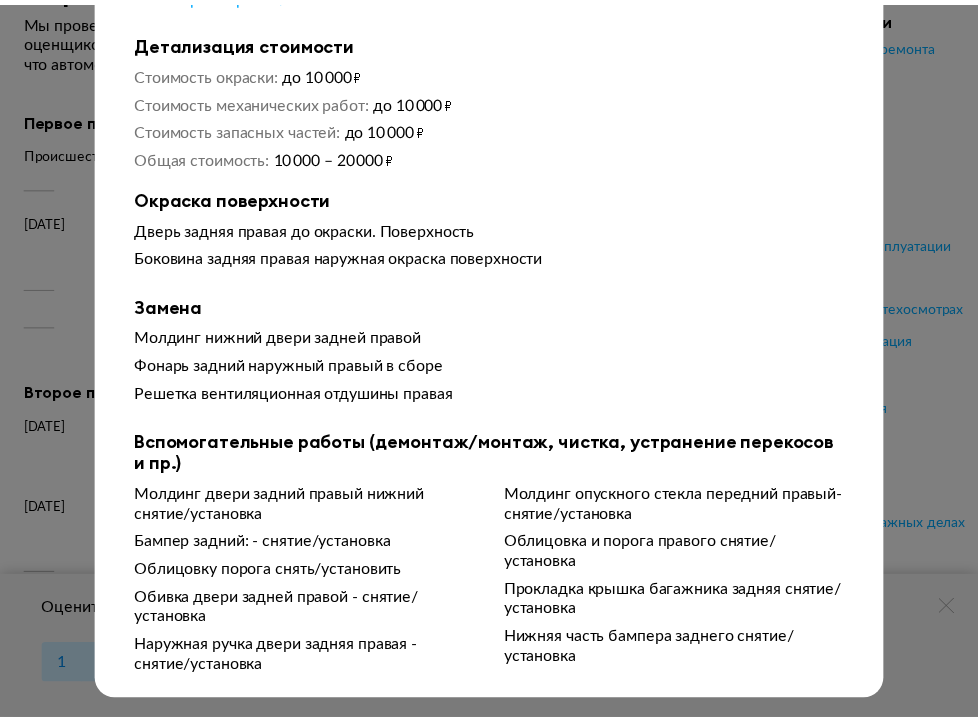 scroll, scrollTop: 0, scrollLeft: 0, axis: both 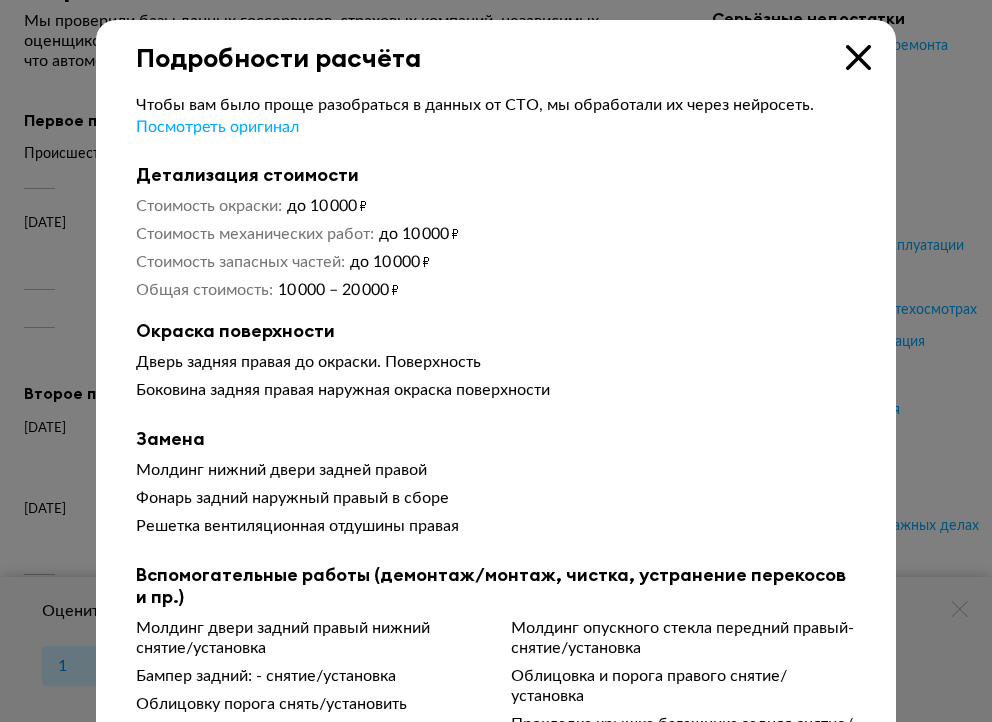 click at bounding box center (858, 57) 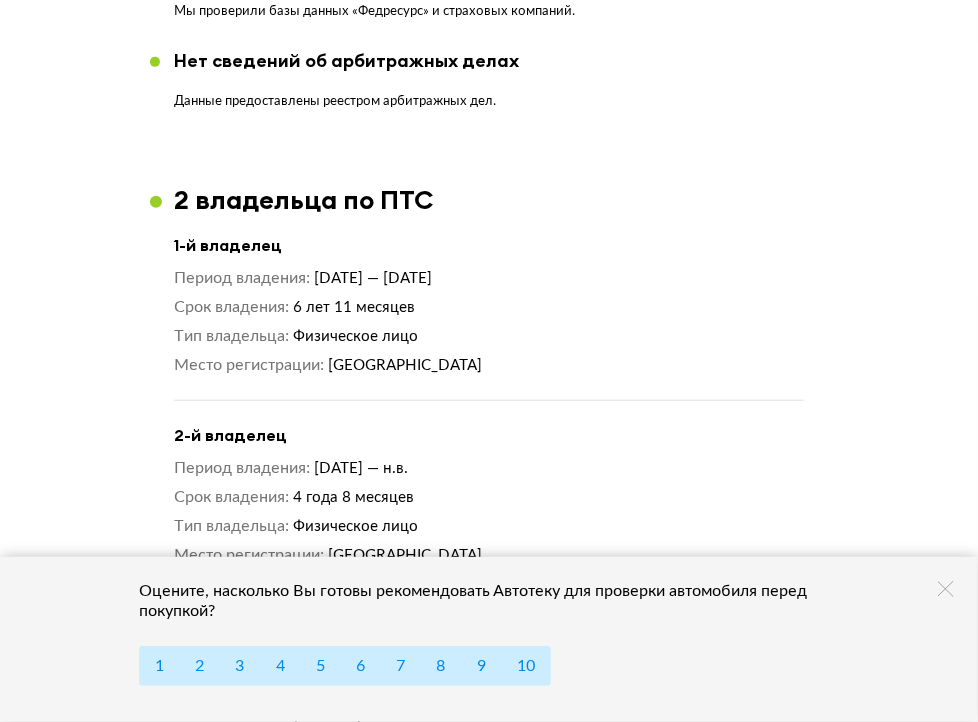 scroll, scrollTop: 2833, scrollLeft: 0, axis: vertical 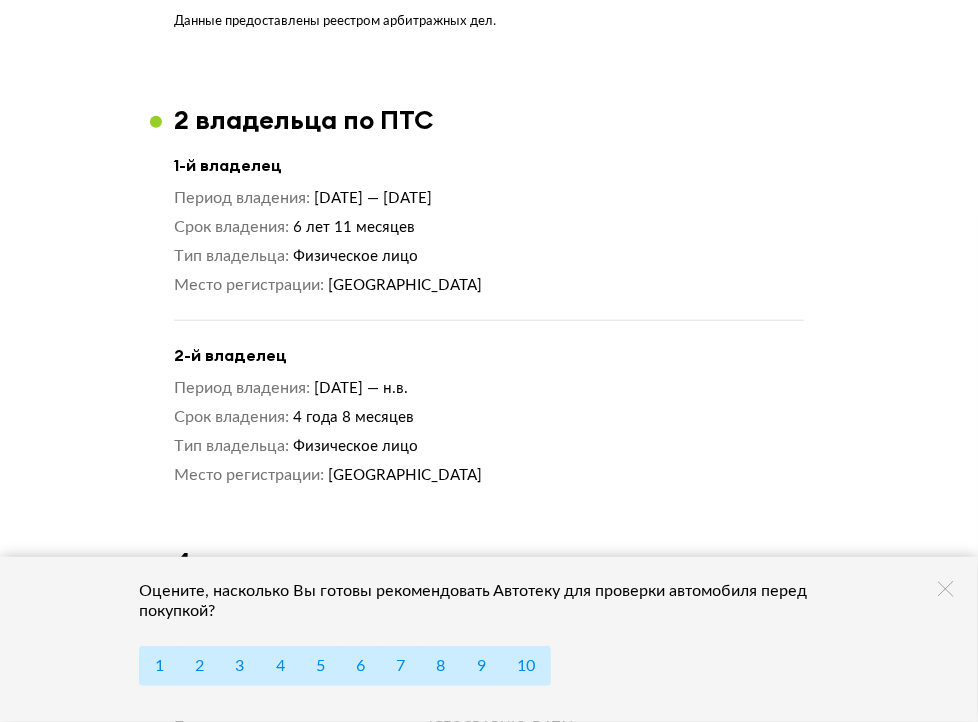 click on "Подробнее" at bounding box center [754, 1341] 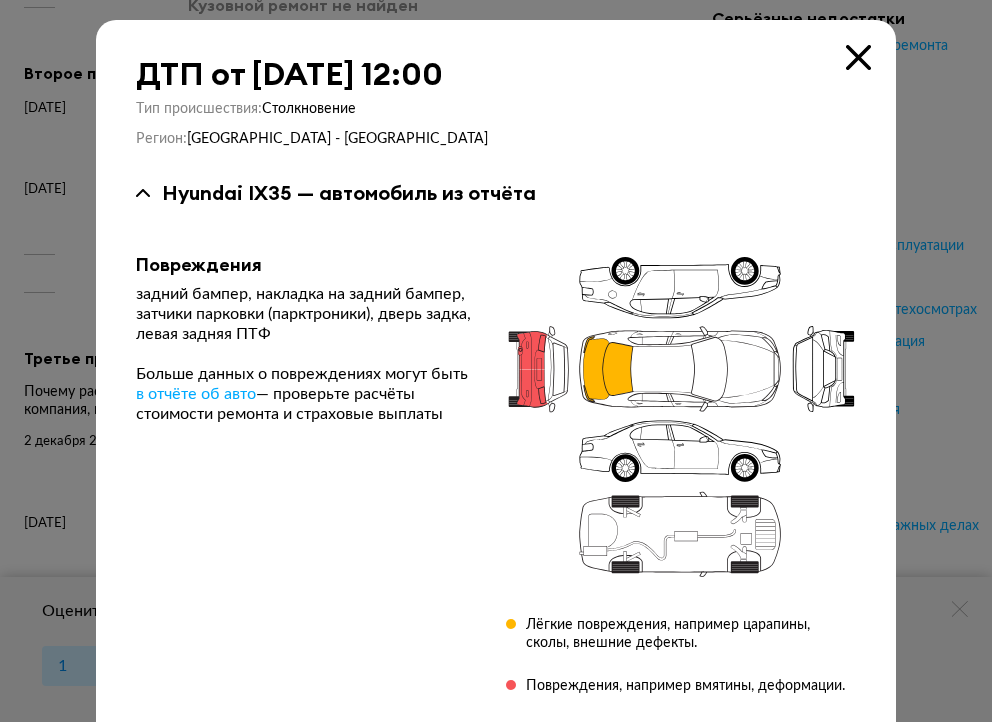 click at bounding box center (858, 57) 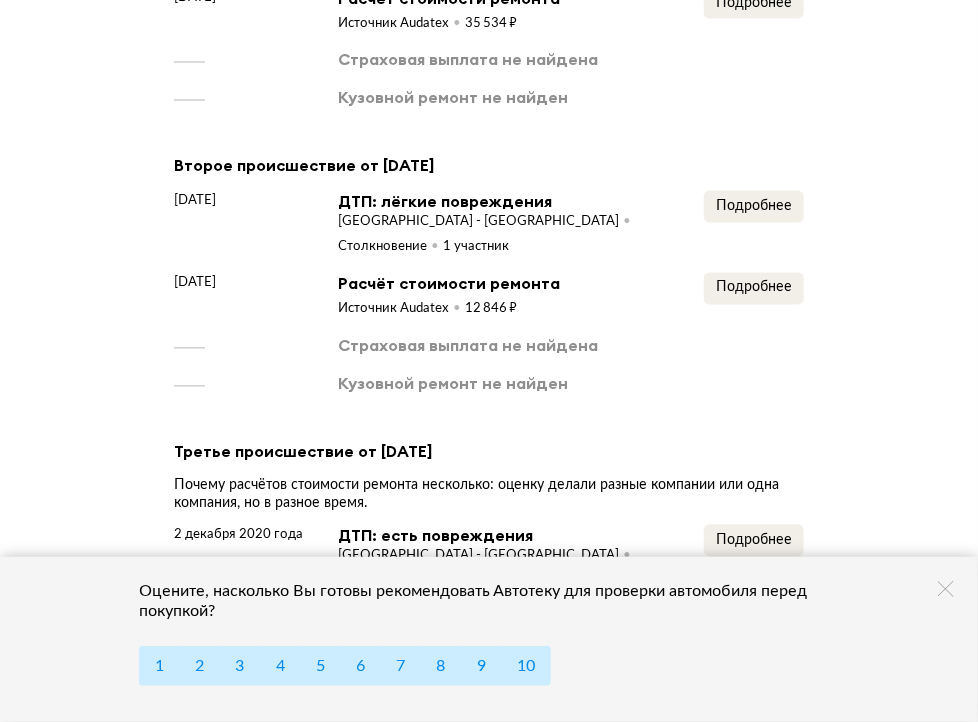 scroll, scrollTop: 3793, scrollLeft: 0, axis: vertical 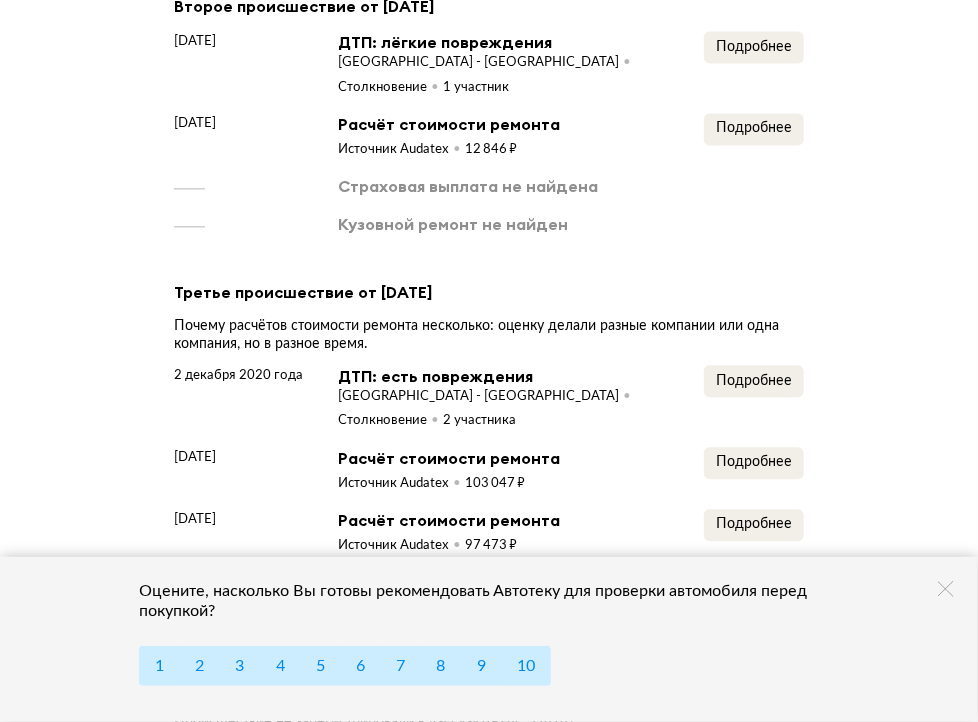 click on "10 записей в истории эксплуатации" at bounding box center [310, -2461] 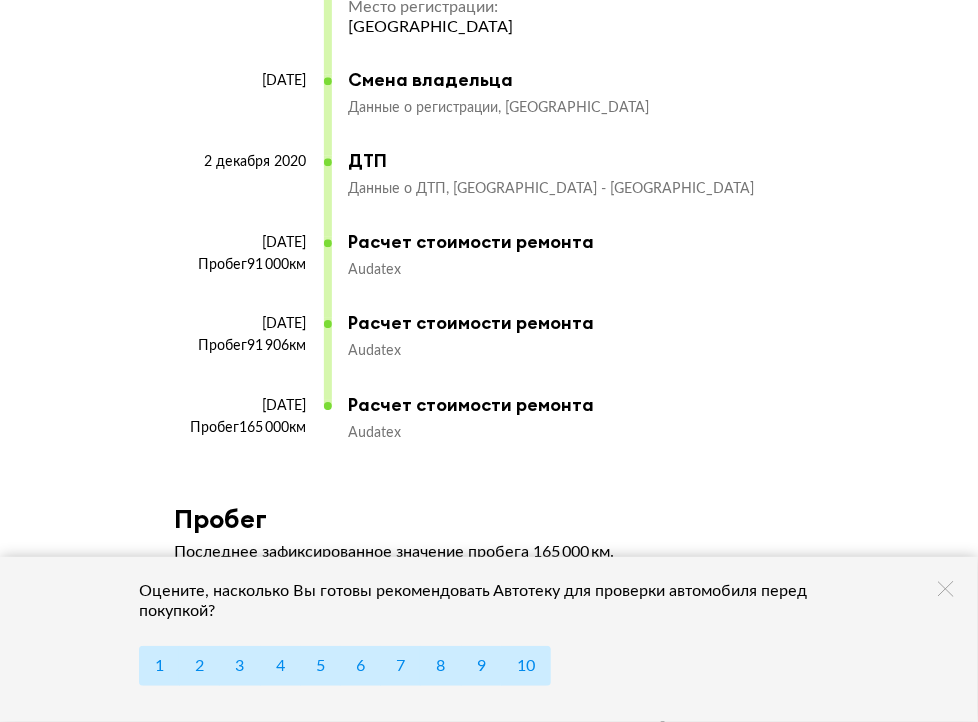 scroll, scrollTop: 6262, scrollLeft: 0, axis: vertical 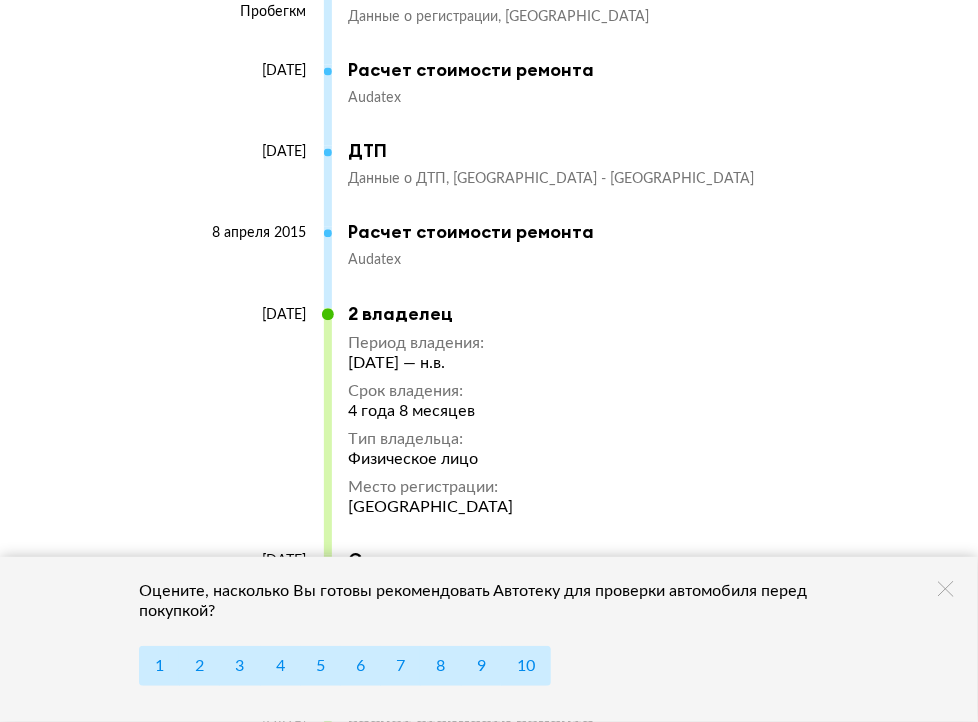 click on "10 записей в истории эксплуатации" at bounding box center [310, -4930] 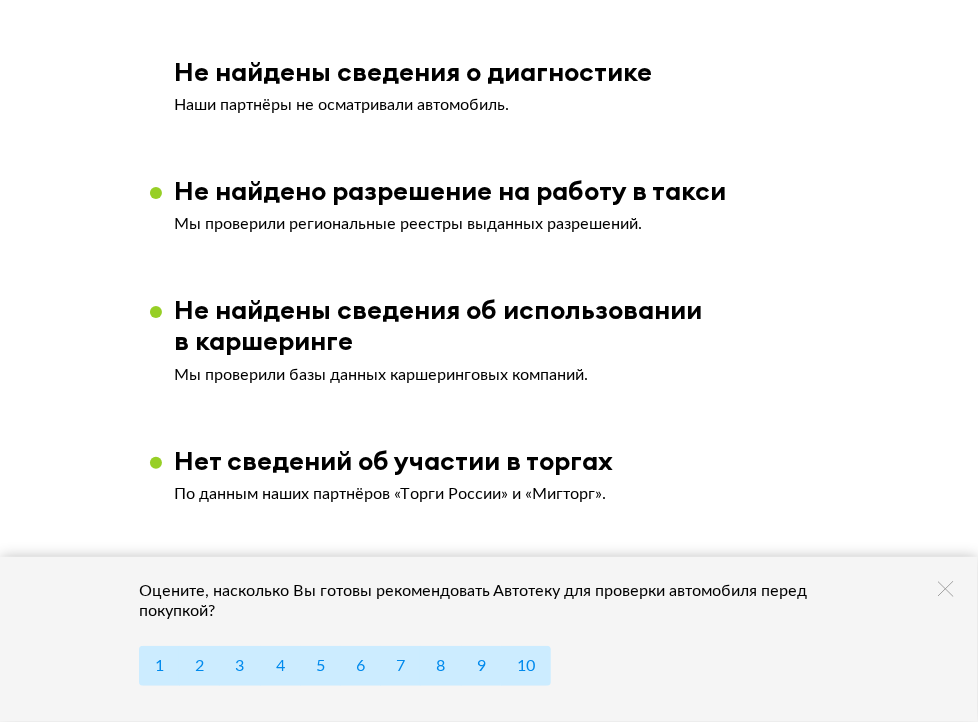 scroll, scrollTop: 4822, scrollLeft: 0, axis: vertical 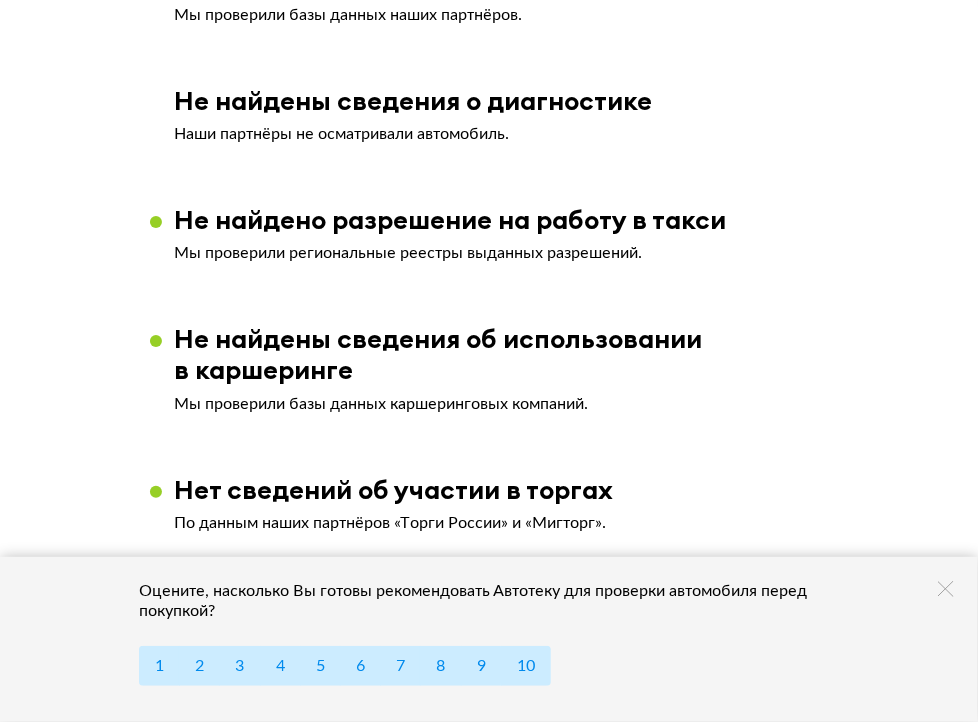 click on "Не найдены сведения о техосмотрах" at bounding box center [316, -3426] 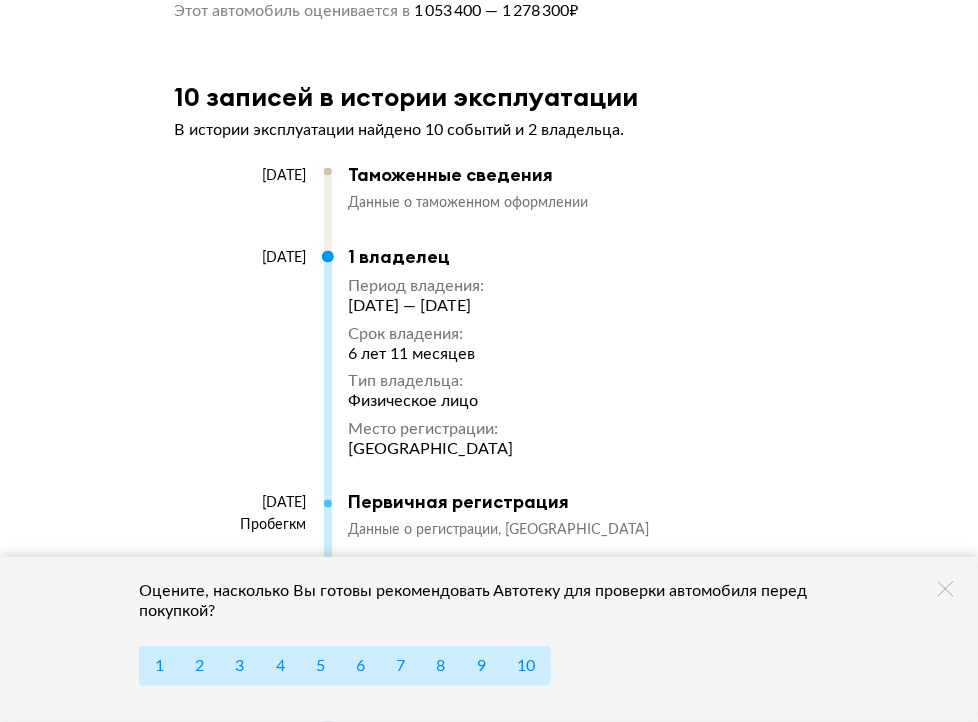 scroll, scrollTop: 5668, scrollLeft: 0, axis: vertical 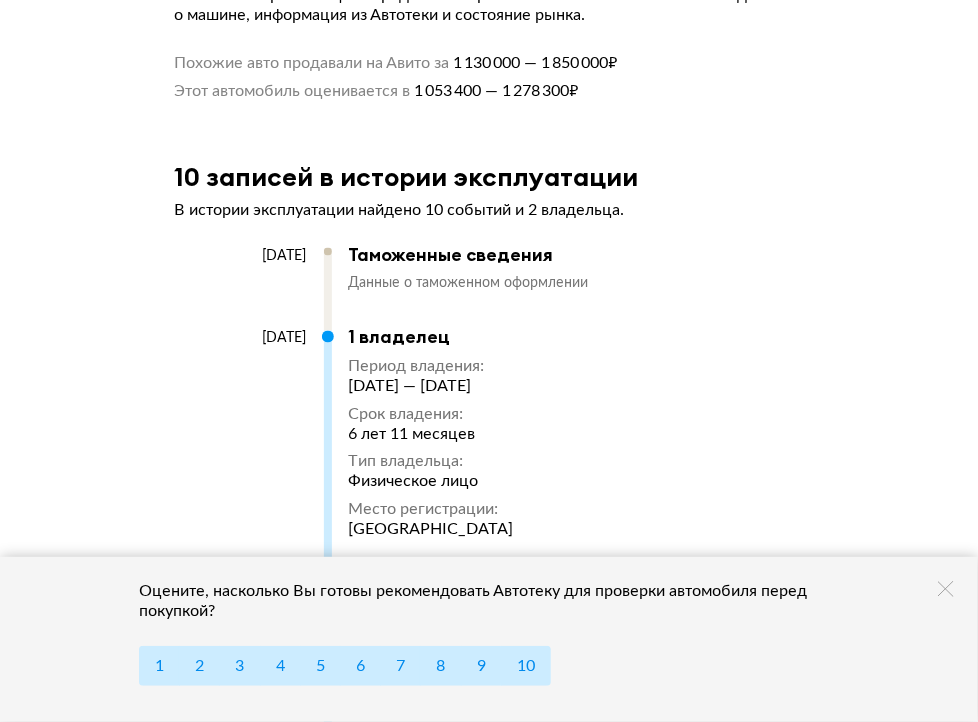 click on "Есть расчёты стоимости ремонта" at bounding box center (302, -4536) 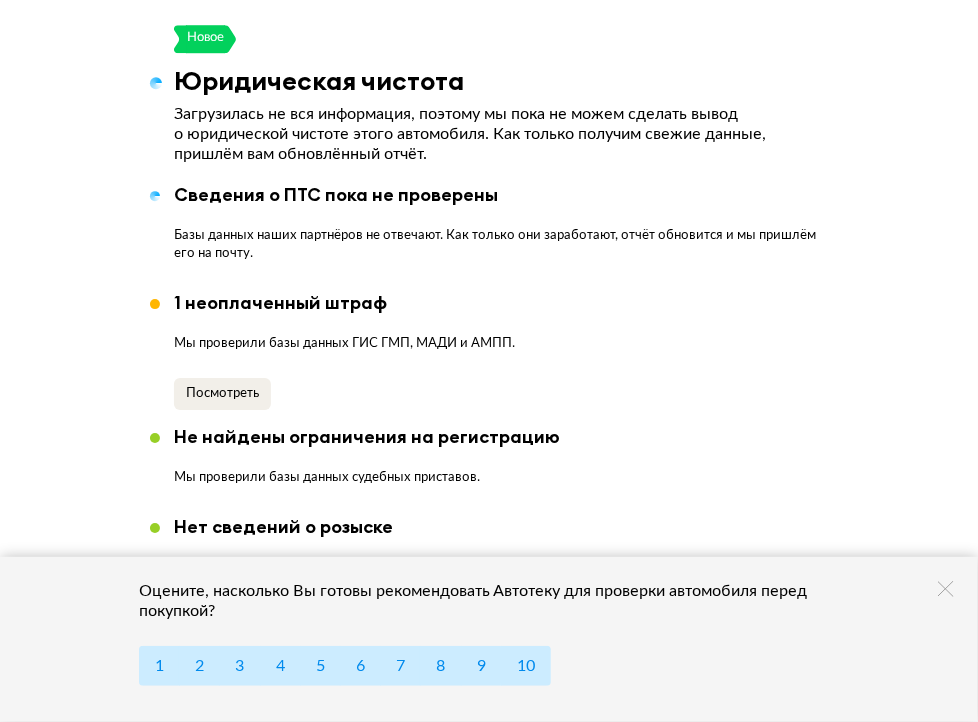 scroll, scrollTop: 1793, scrollLeft: 0, axis: vertical 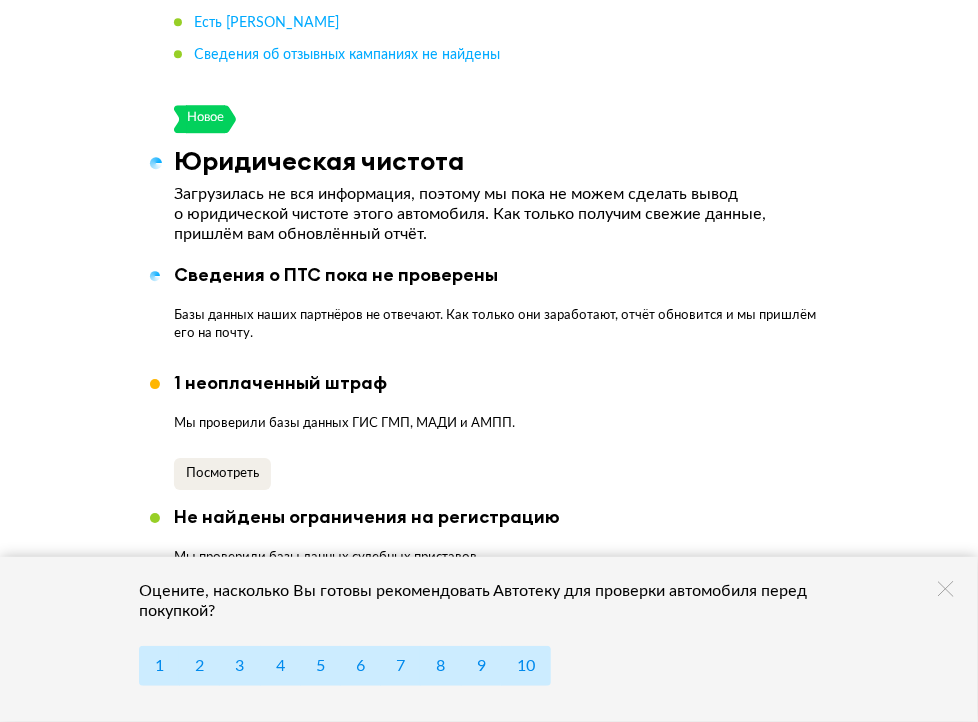 click on "1 неоплаченный штраф" at bounding box center [271, -525] 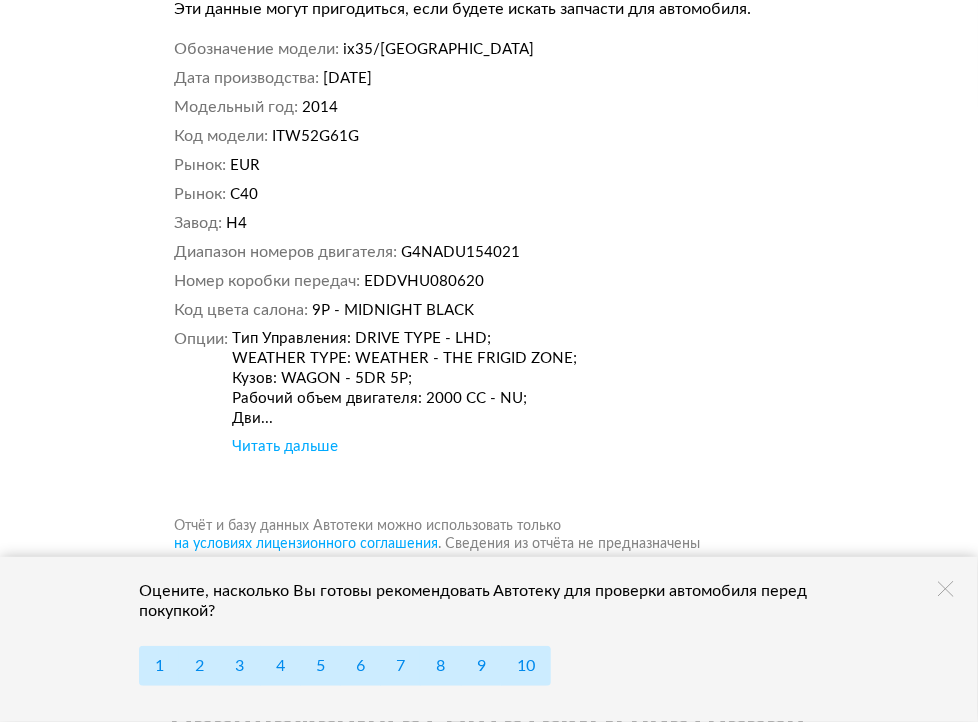 scroll, scrollTop: 8308, scrollLeft: 0, axis: vertical 